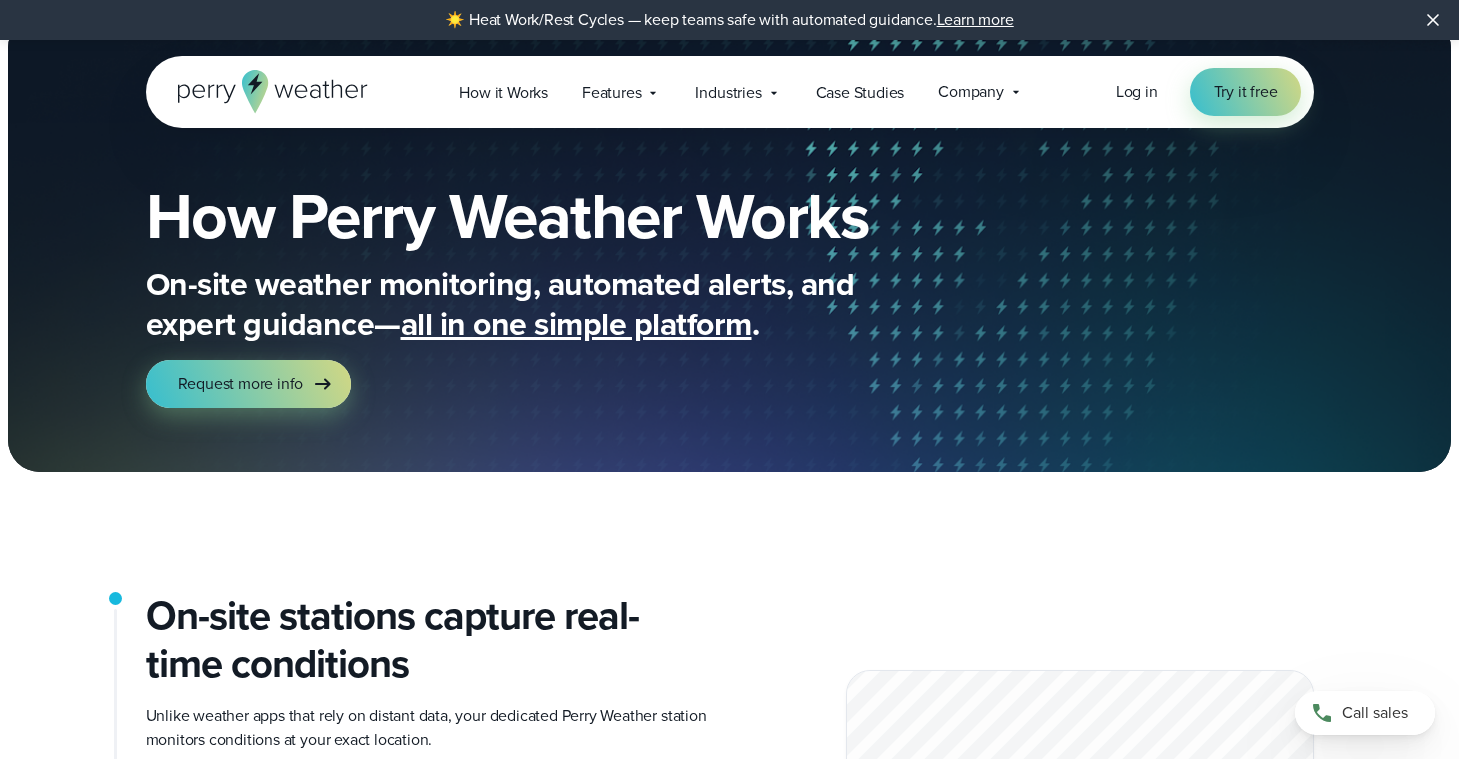 scroll, scrollTop: 0, scrollLeft: 0, axis: both 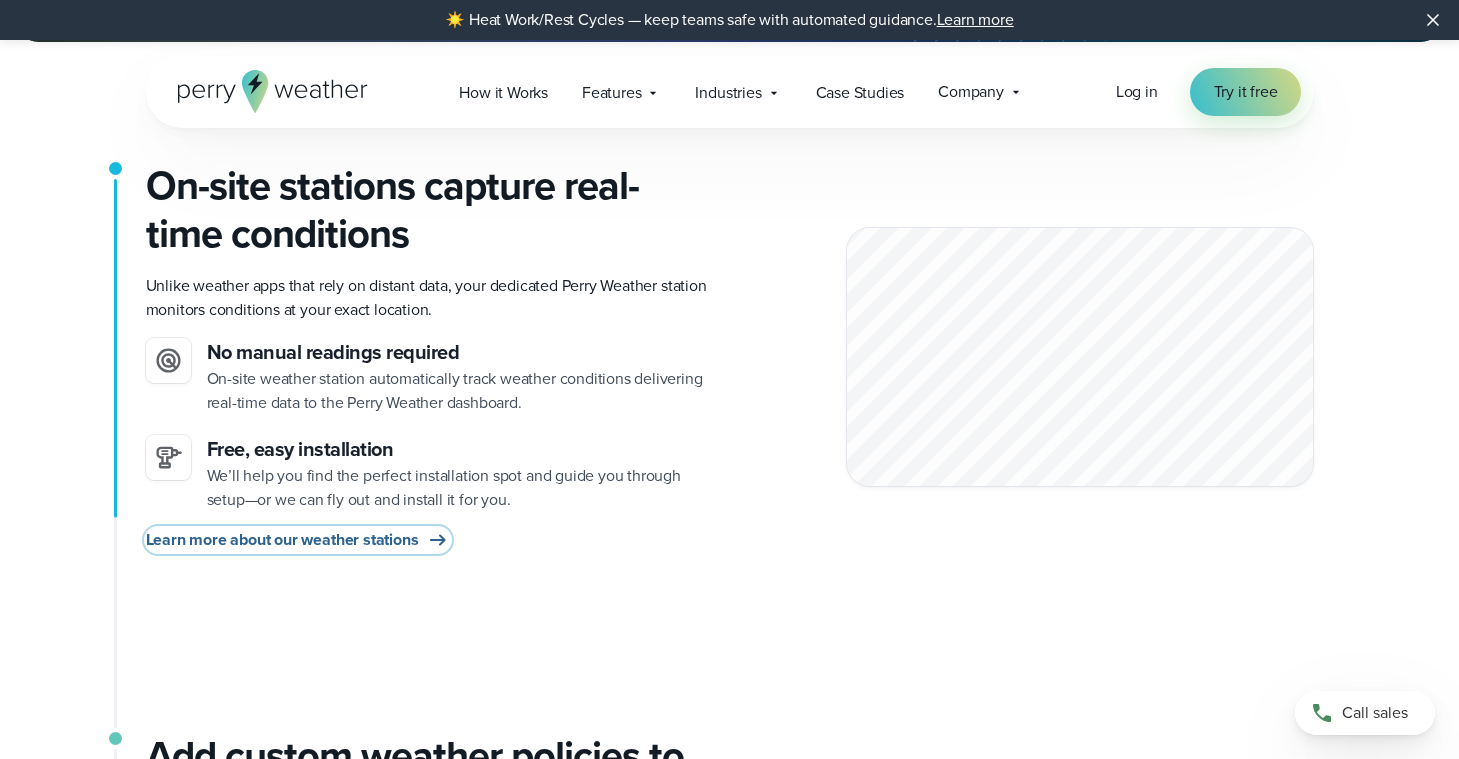 click on "Learn more about our weather stations" at bounding box center [282, 540] 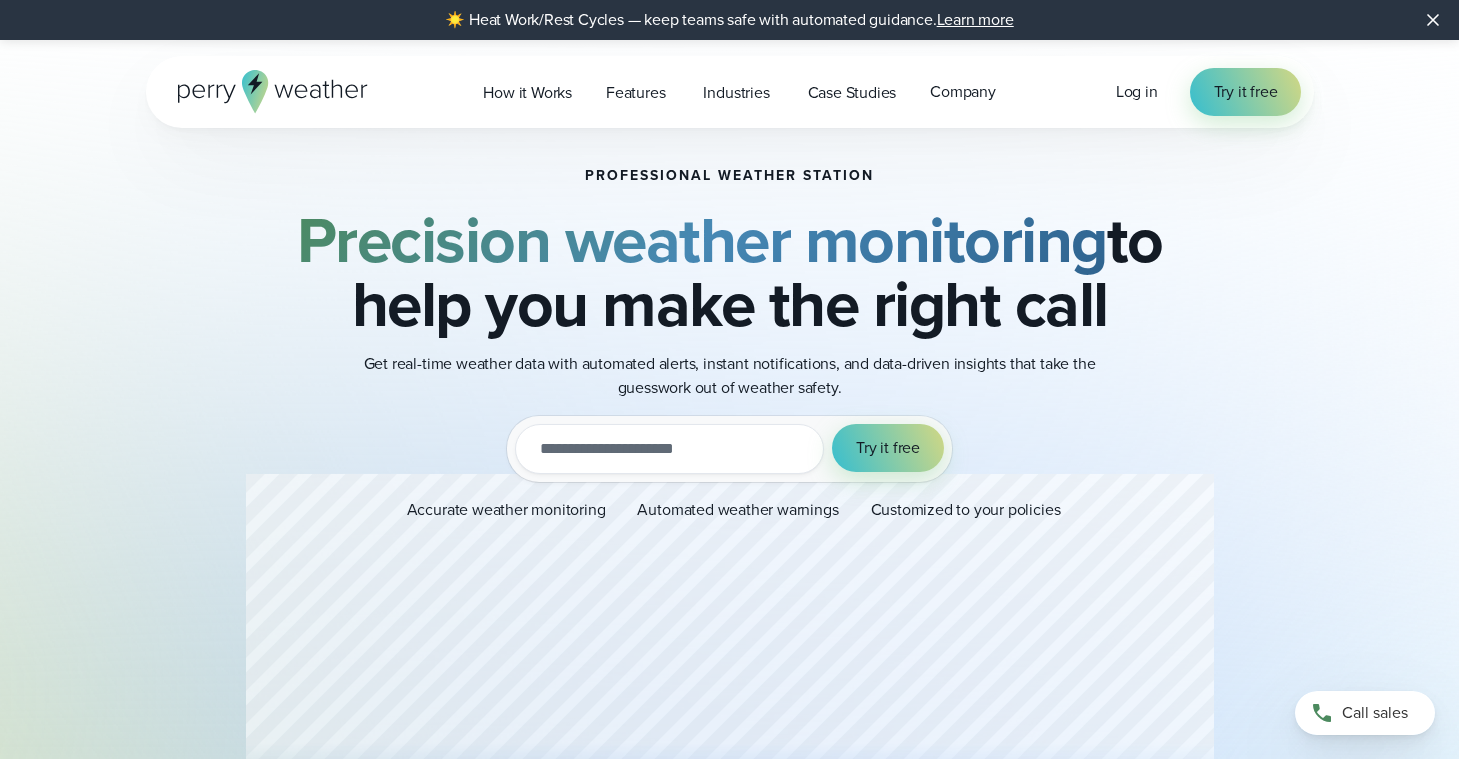 scroll, scrollTop: 0, scrollLeft: 0, axis: both 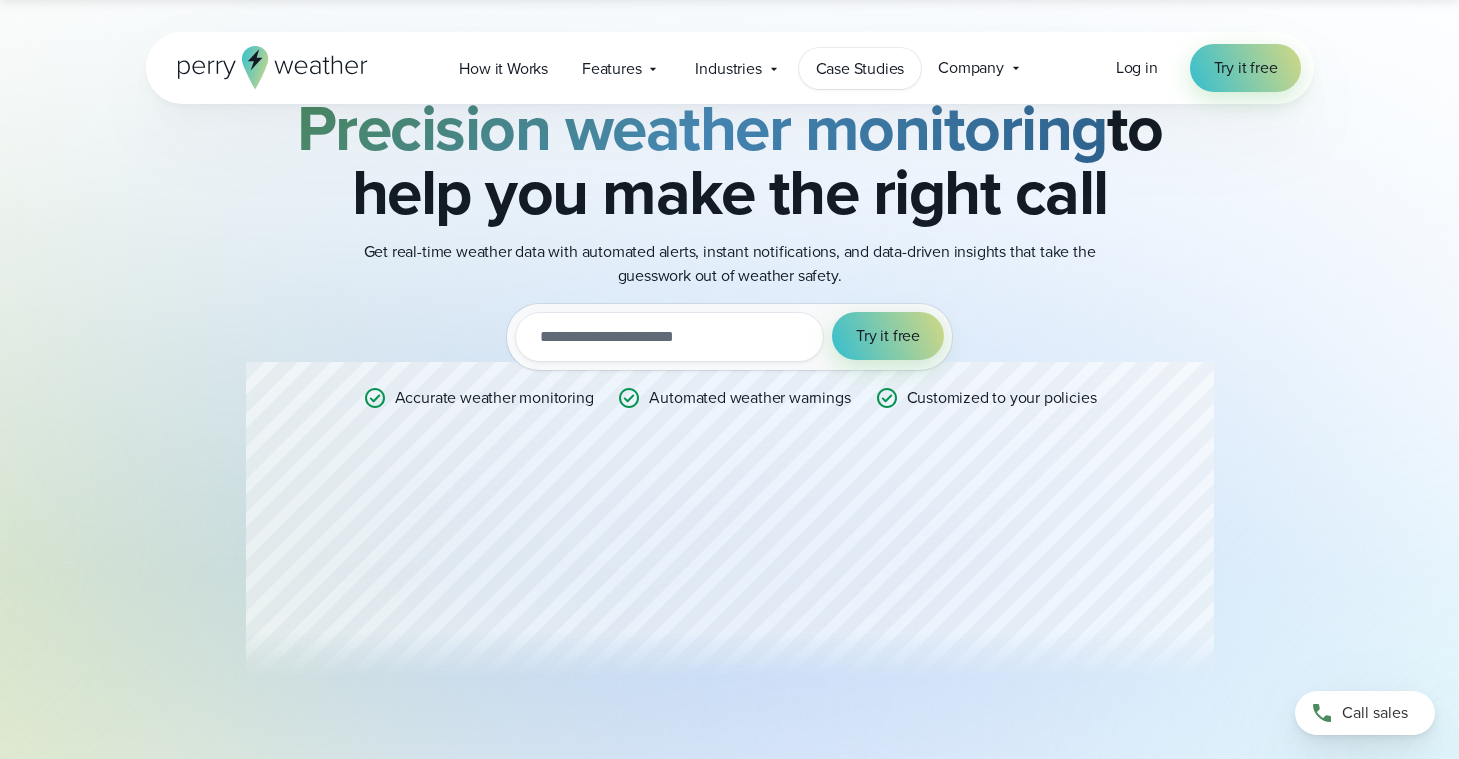 click on "Case Studies" at bounding box center (860, 69) 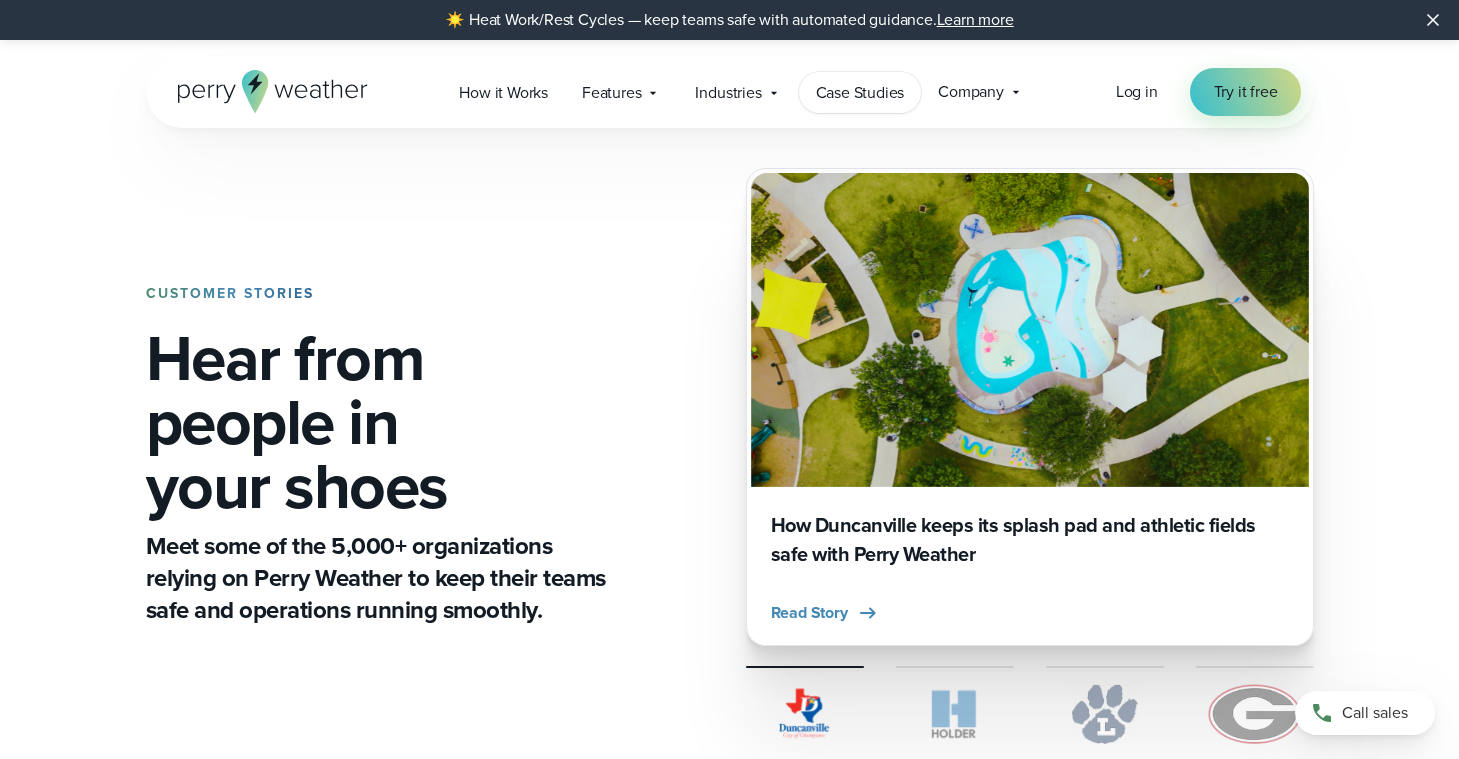 scroll, scrollTop: 0, scrollLeft: 0, axis: both 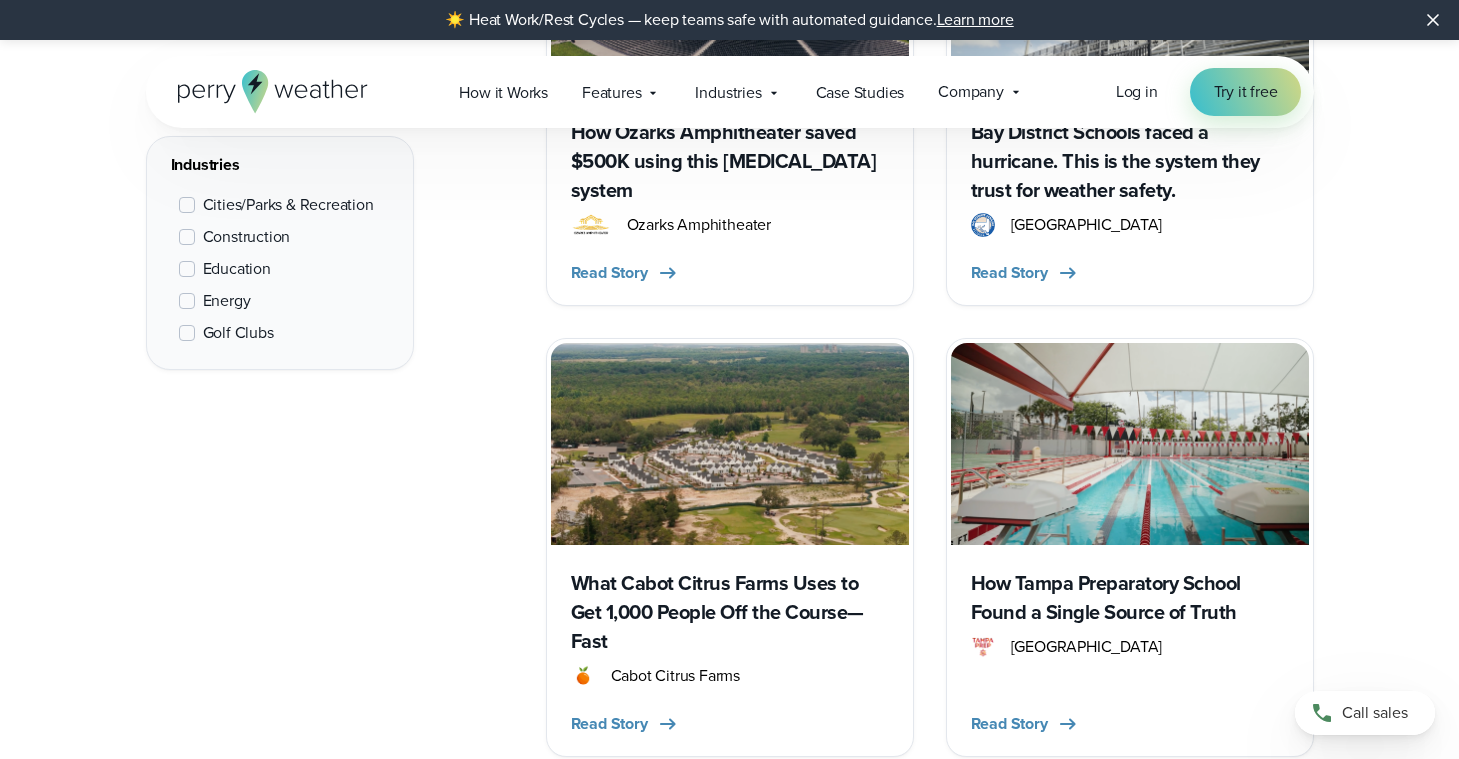 click on "How Tampa Preparatory School Found a Single Source of Truth" at bounding box center (1130, 598) 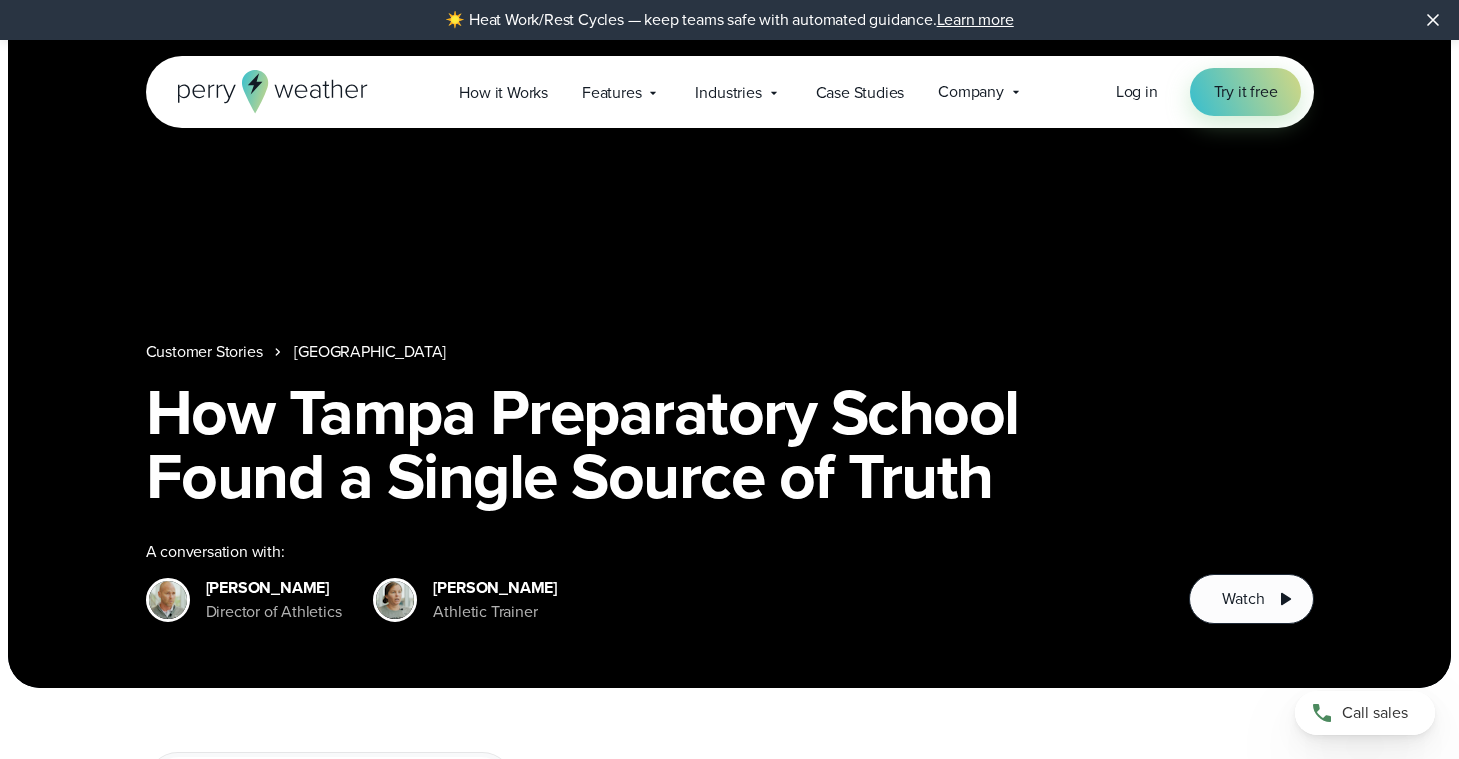 scroll, scrollTop: 0, scrollLeft: 0, axis: both 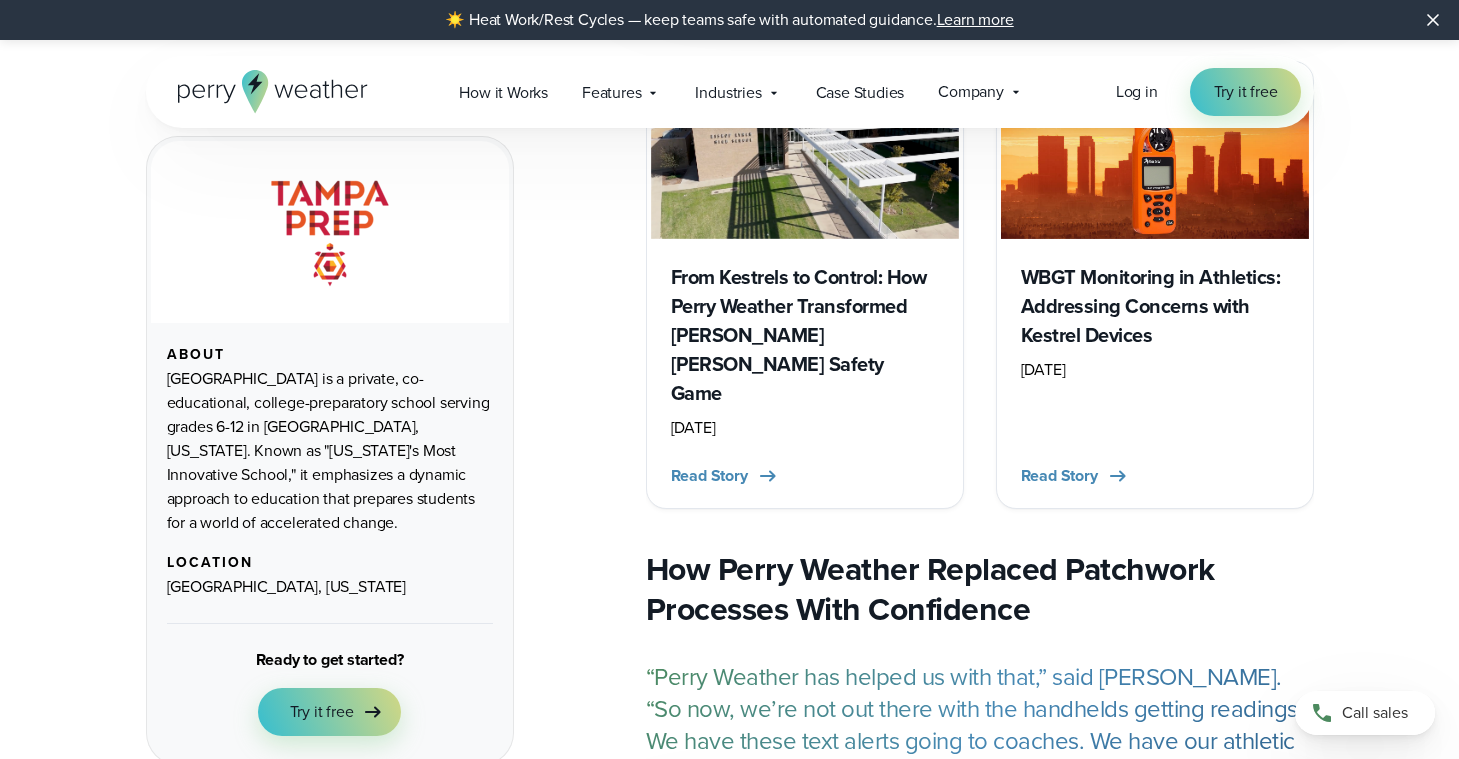 click on "WBGT Monitoring in Athletics: Addressing Concerns with Kestrel Devices" at bounding box center (1155, 306) 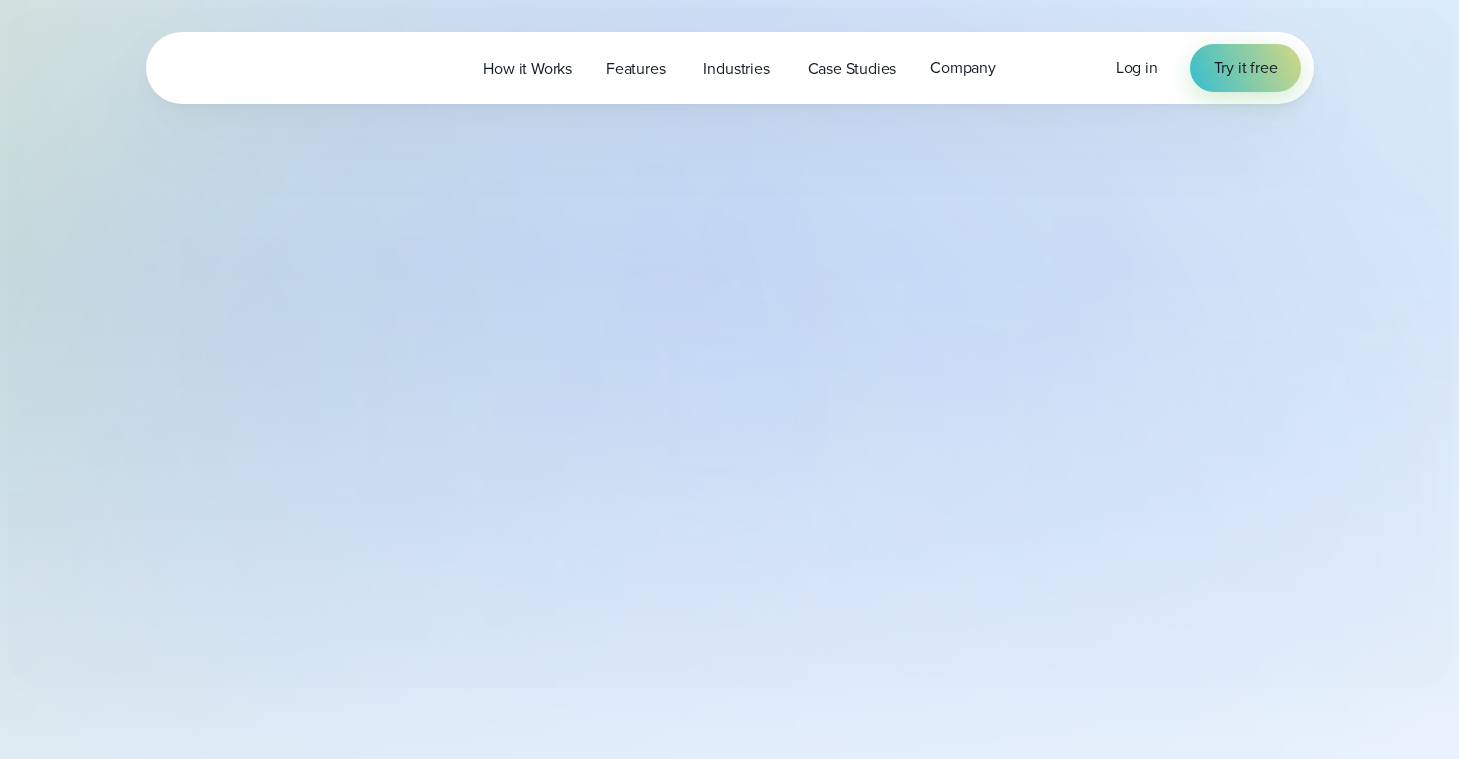 scroll, scrollTop: 0, scrollLeft: 0, axis: both 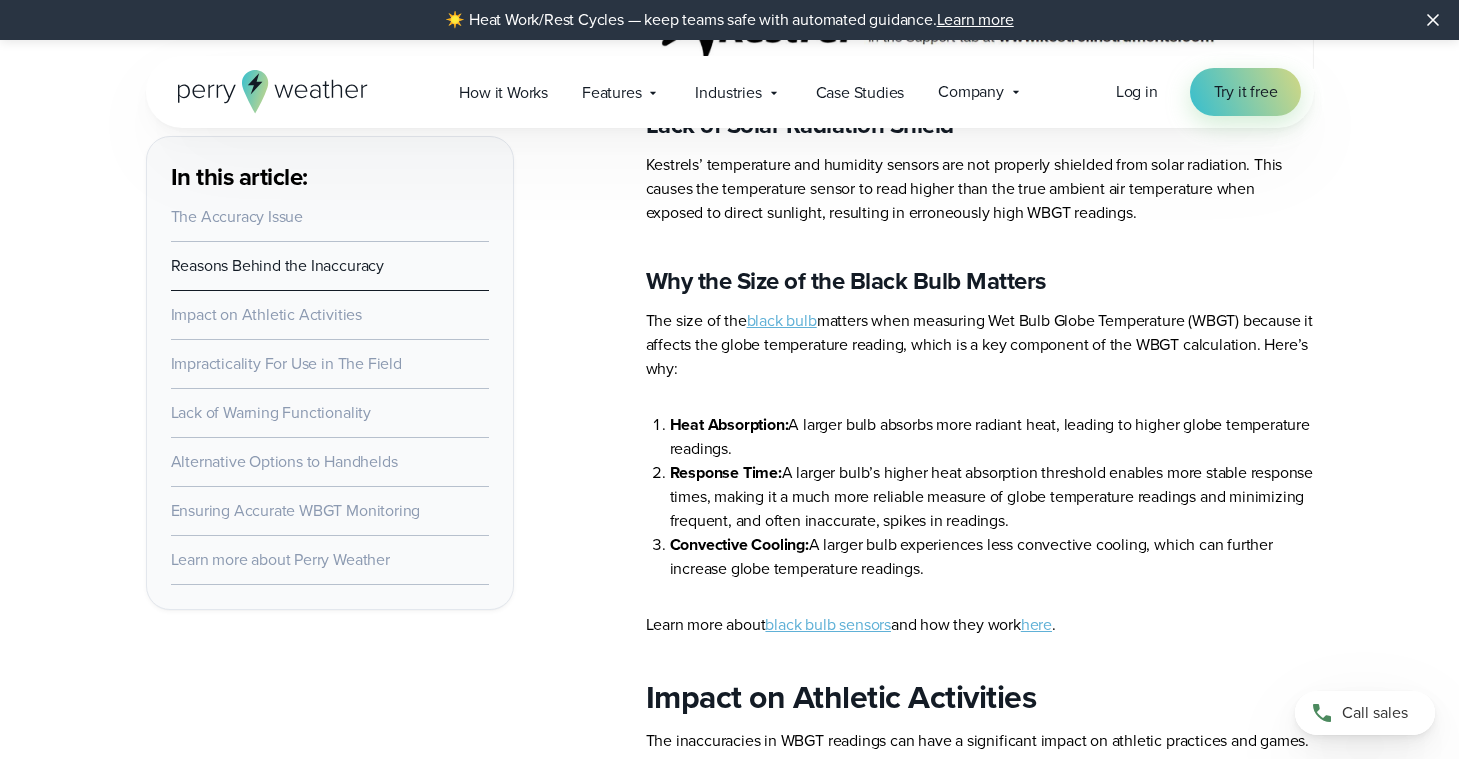 click on "Impact on Athletic Activities" at bounding box center [266, 314] 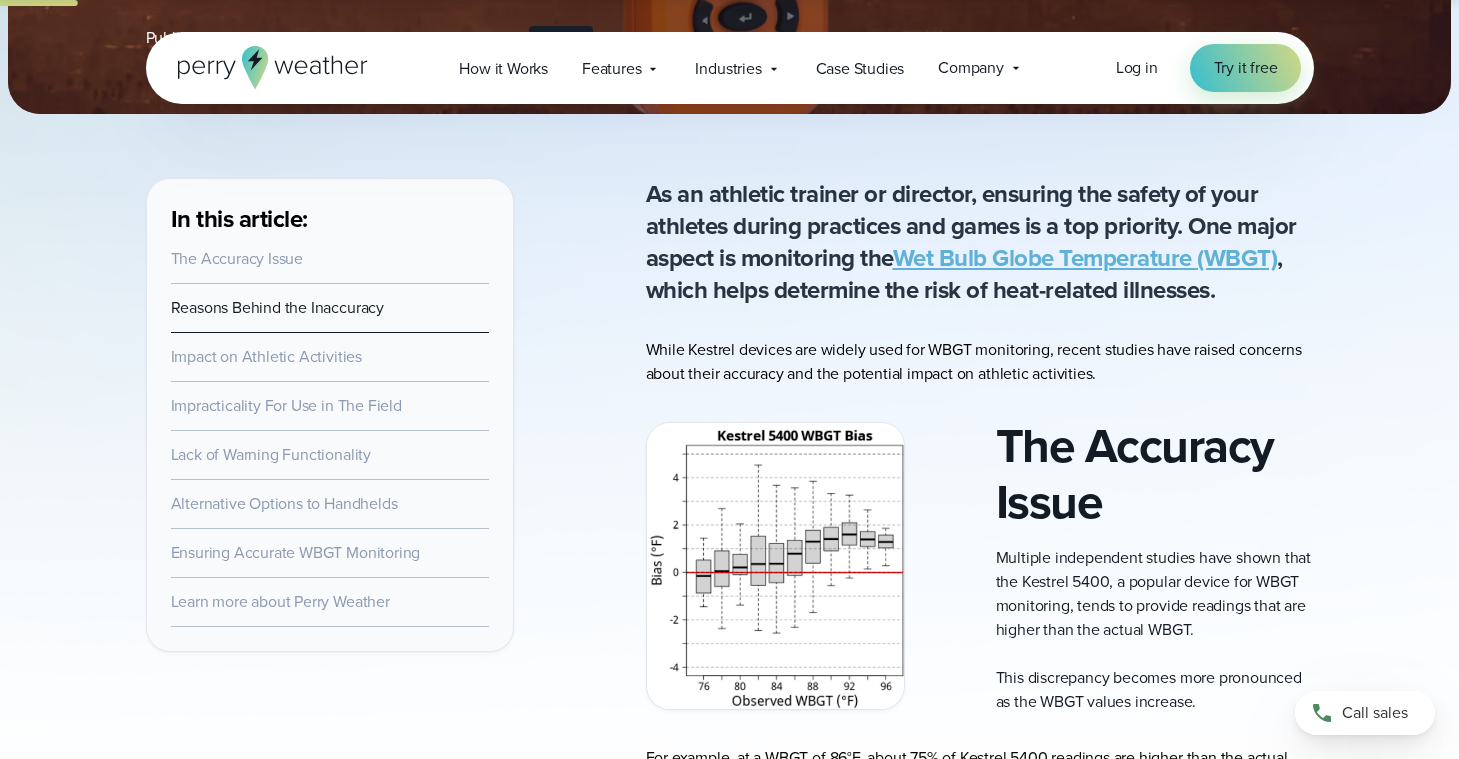 scroll, scrollTop: 489, scrollLeft: 0, axis: vertical 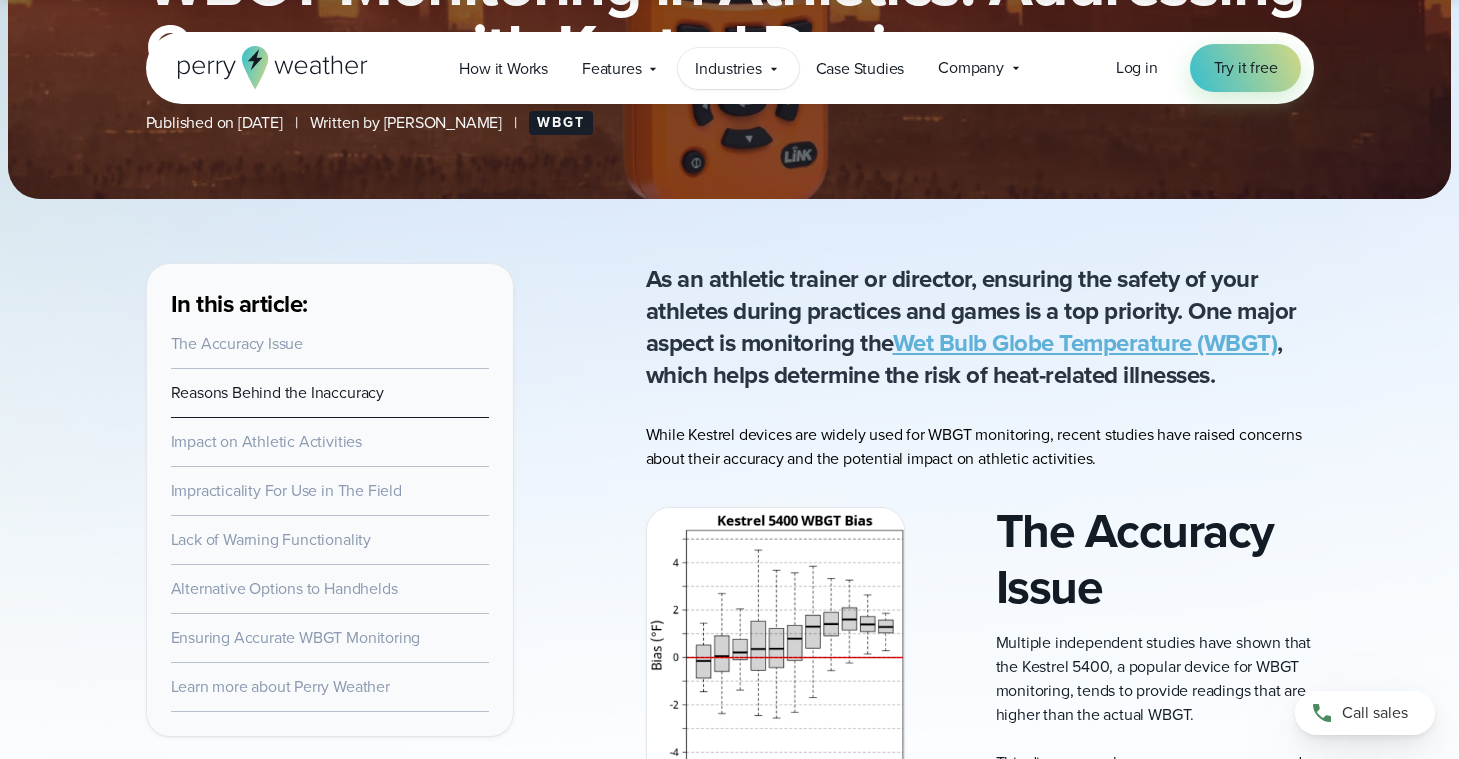 click 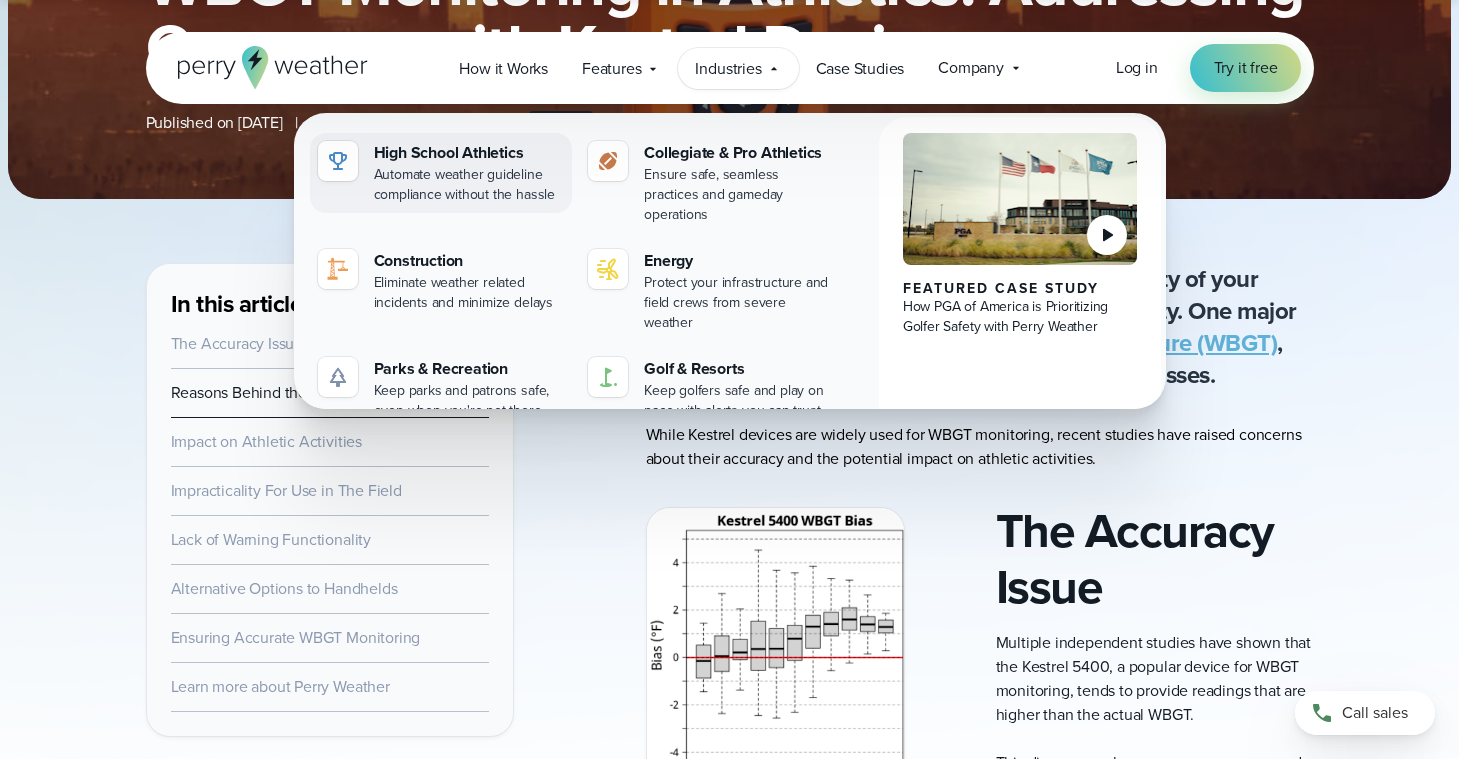 click on "High School Athletics" at bounding box center (469, 153) 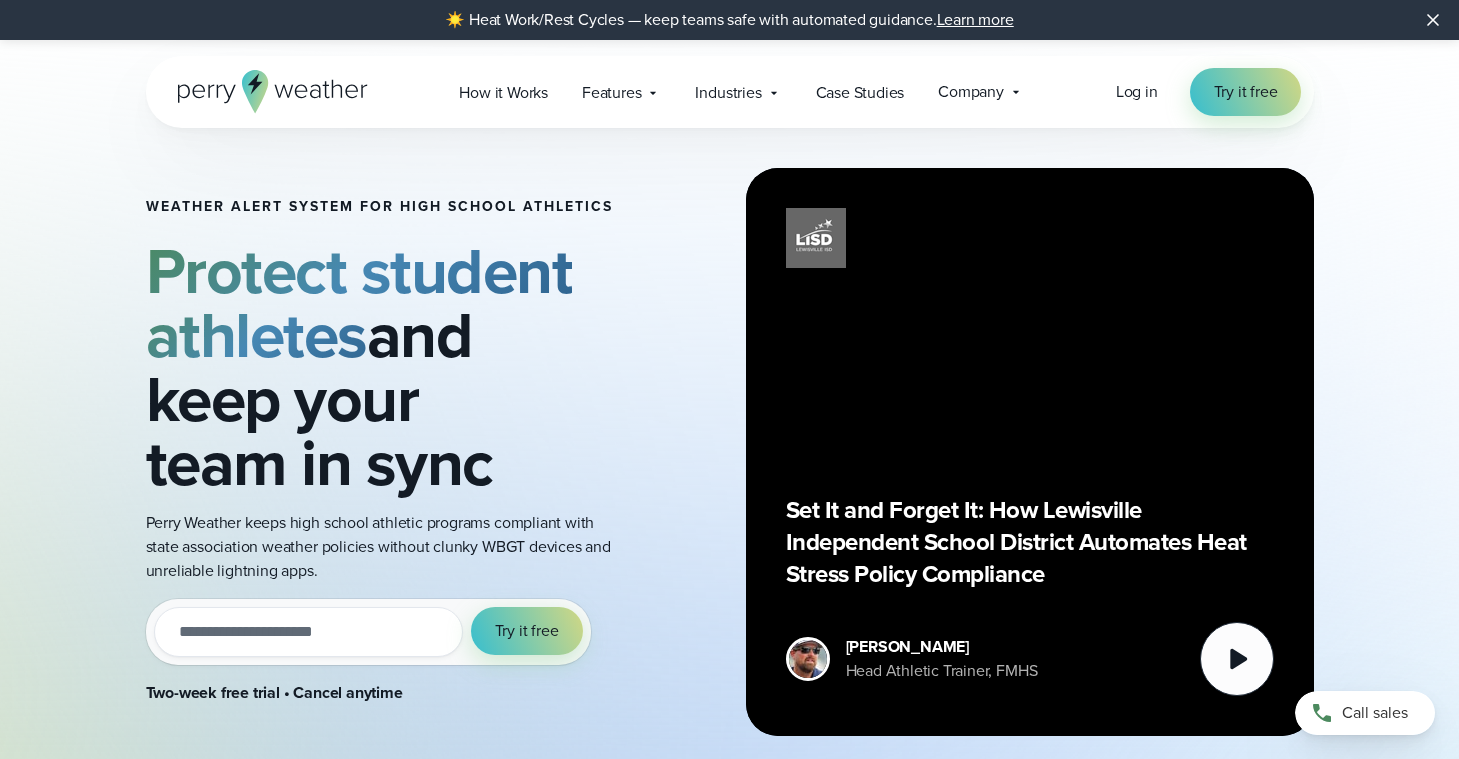 scroll, scrollTop: 0, scrollLeft: 0, axis: both 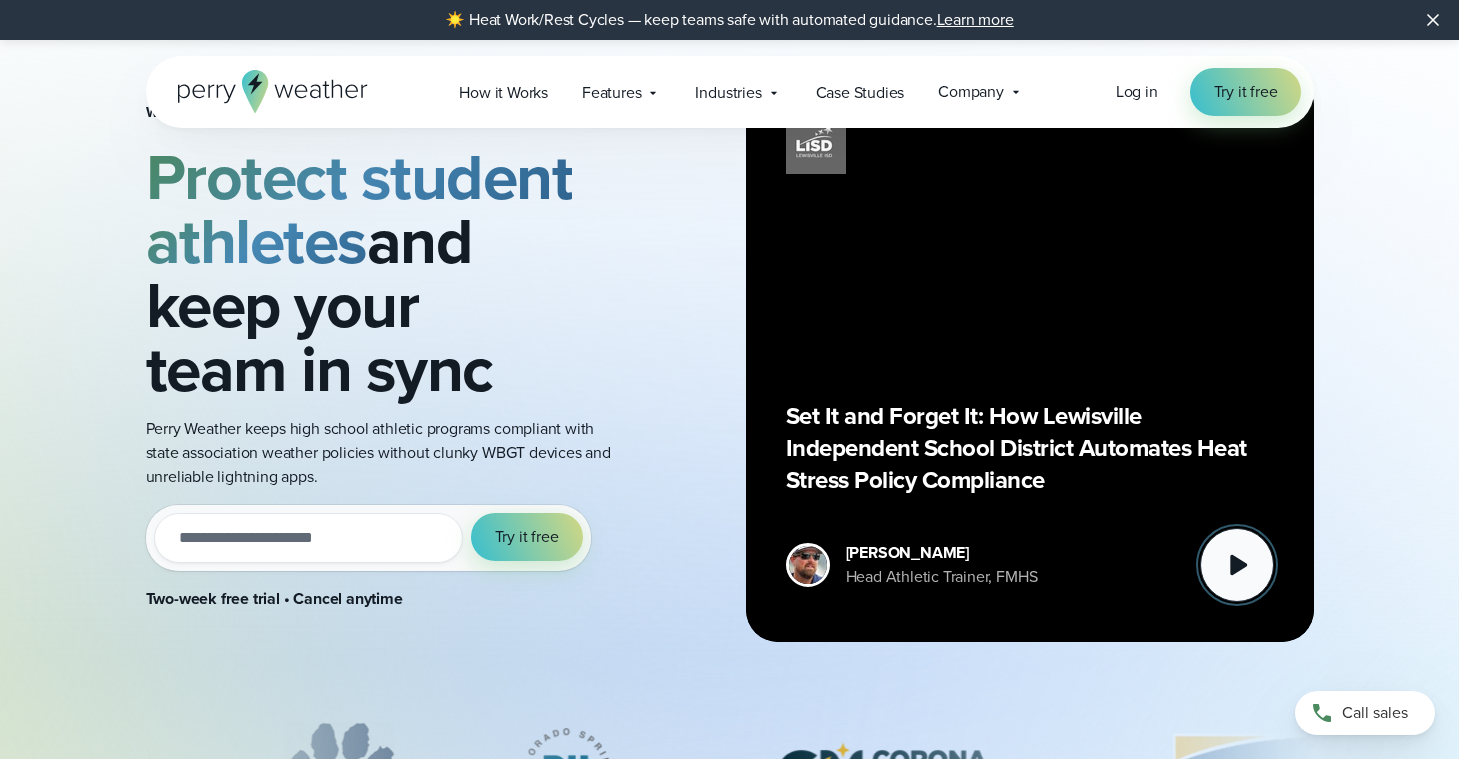 click 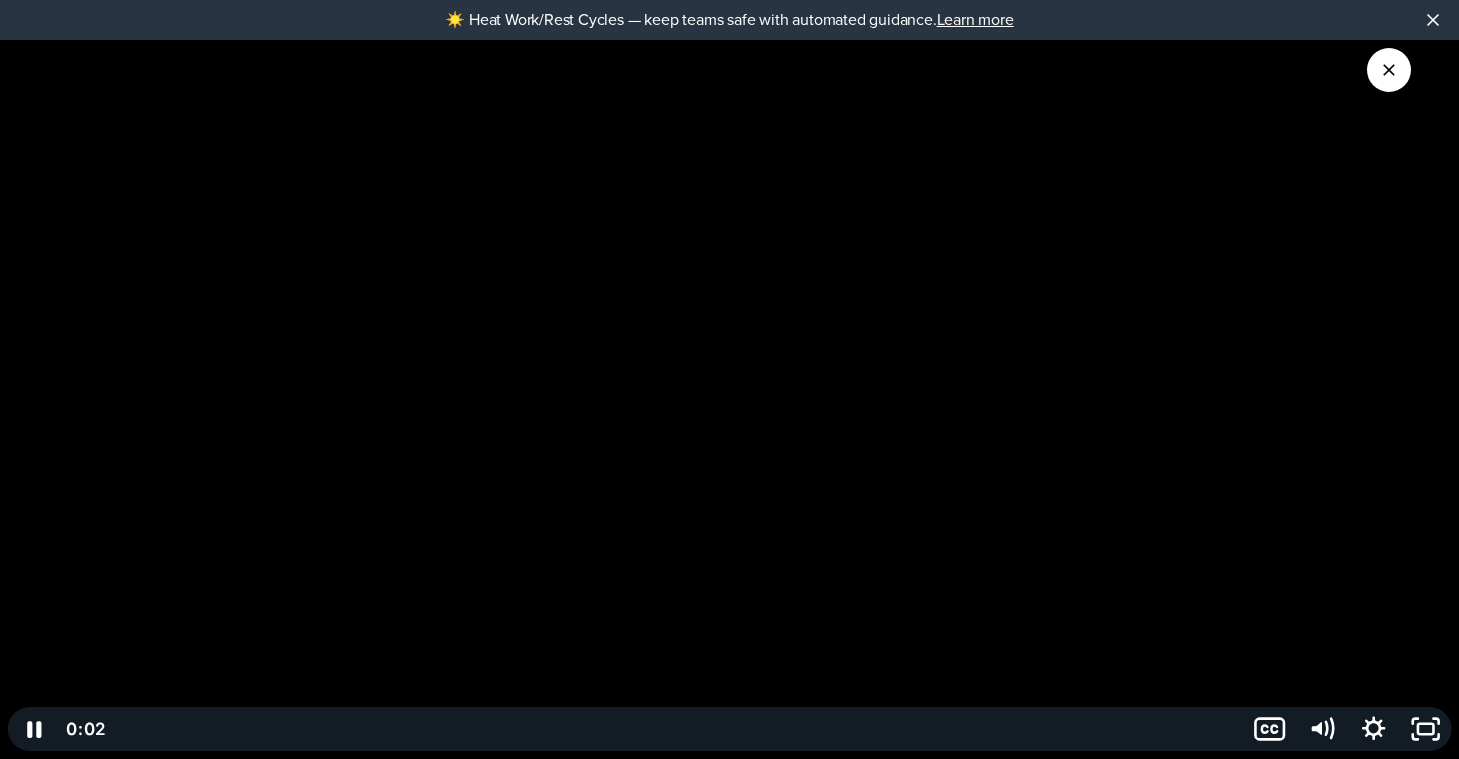 click at bounding box center [675, 729] 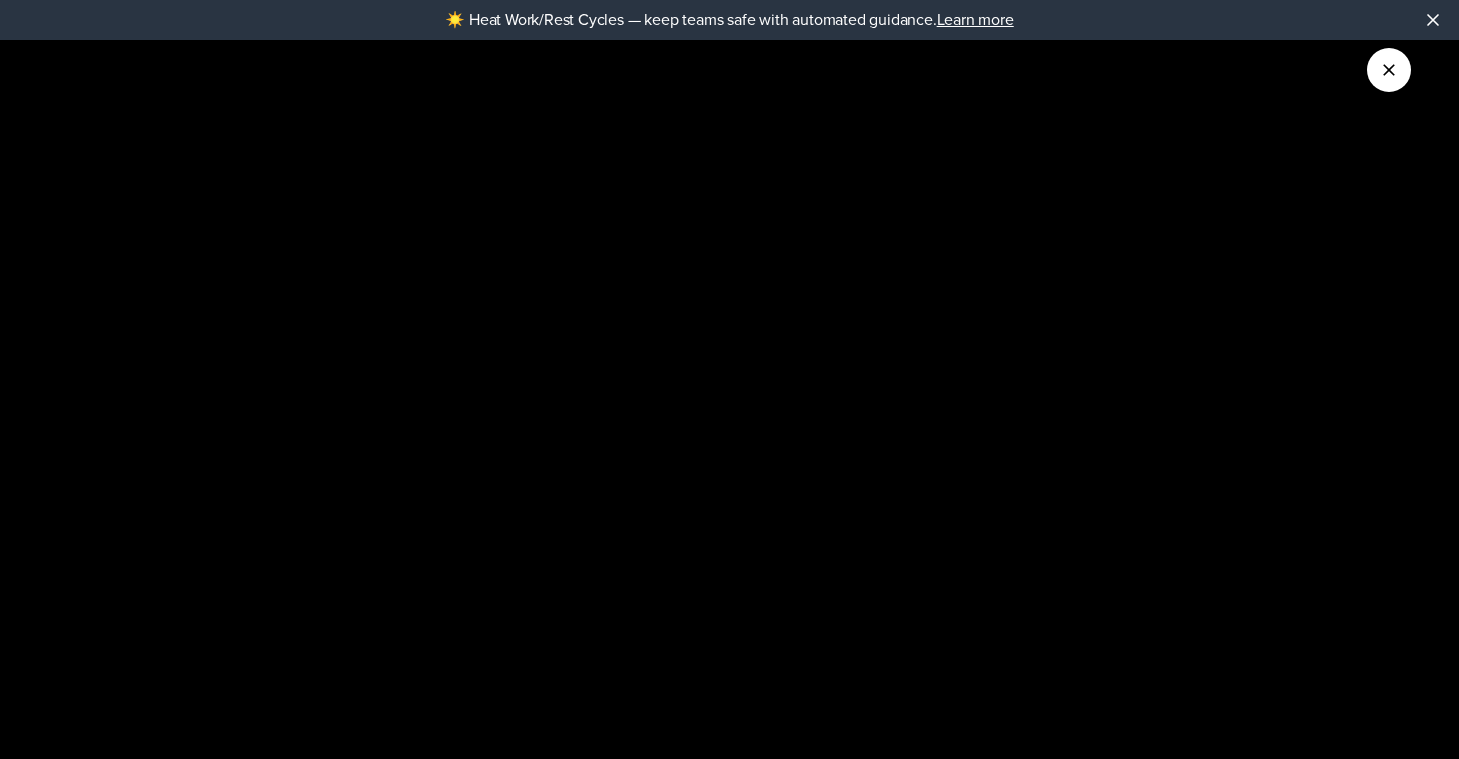 click at bounding box center [1389, 70] 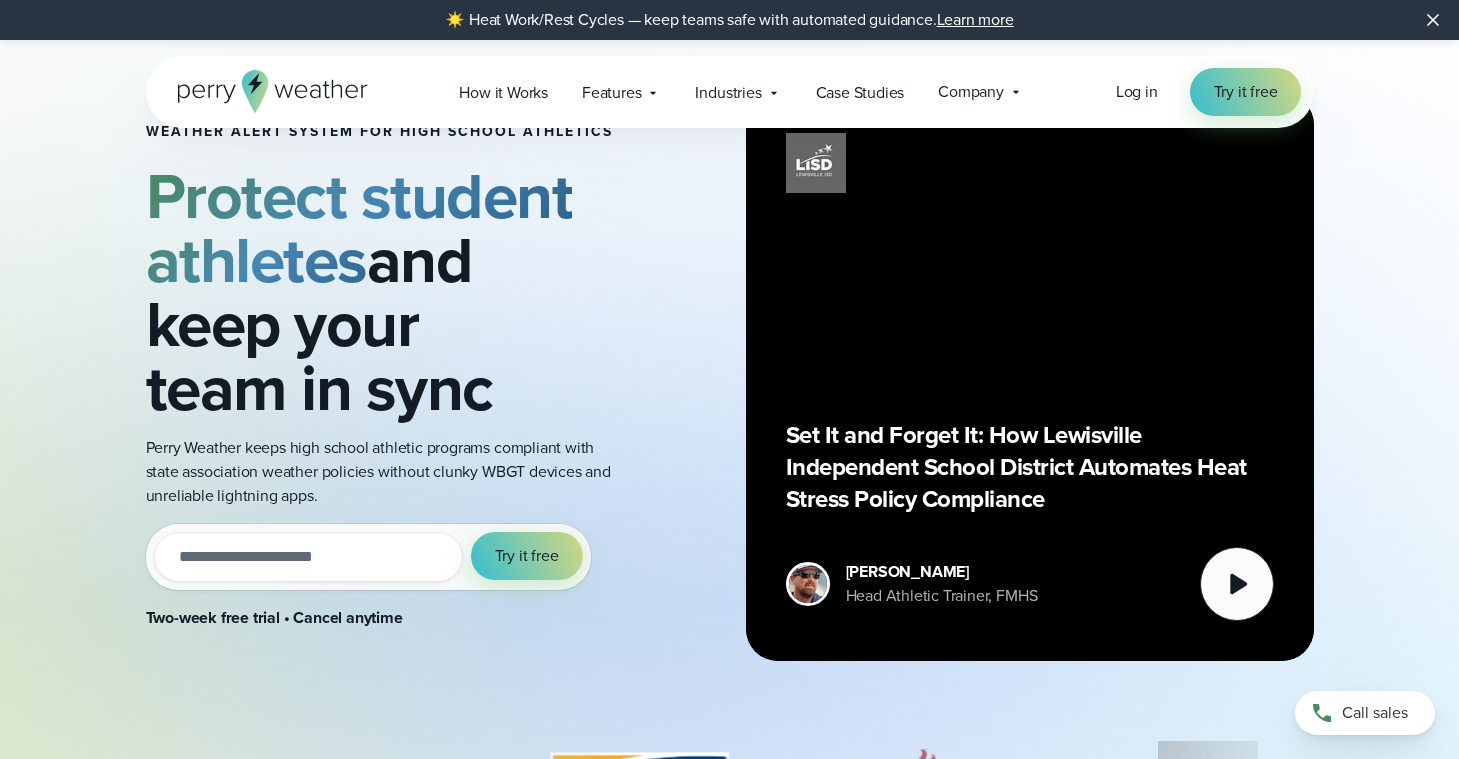 scroll, scrollTop: 0, scrollLeft: 0, axis: both 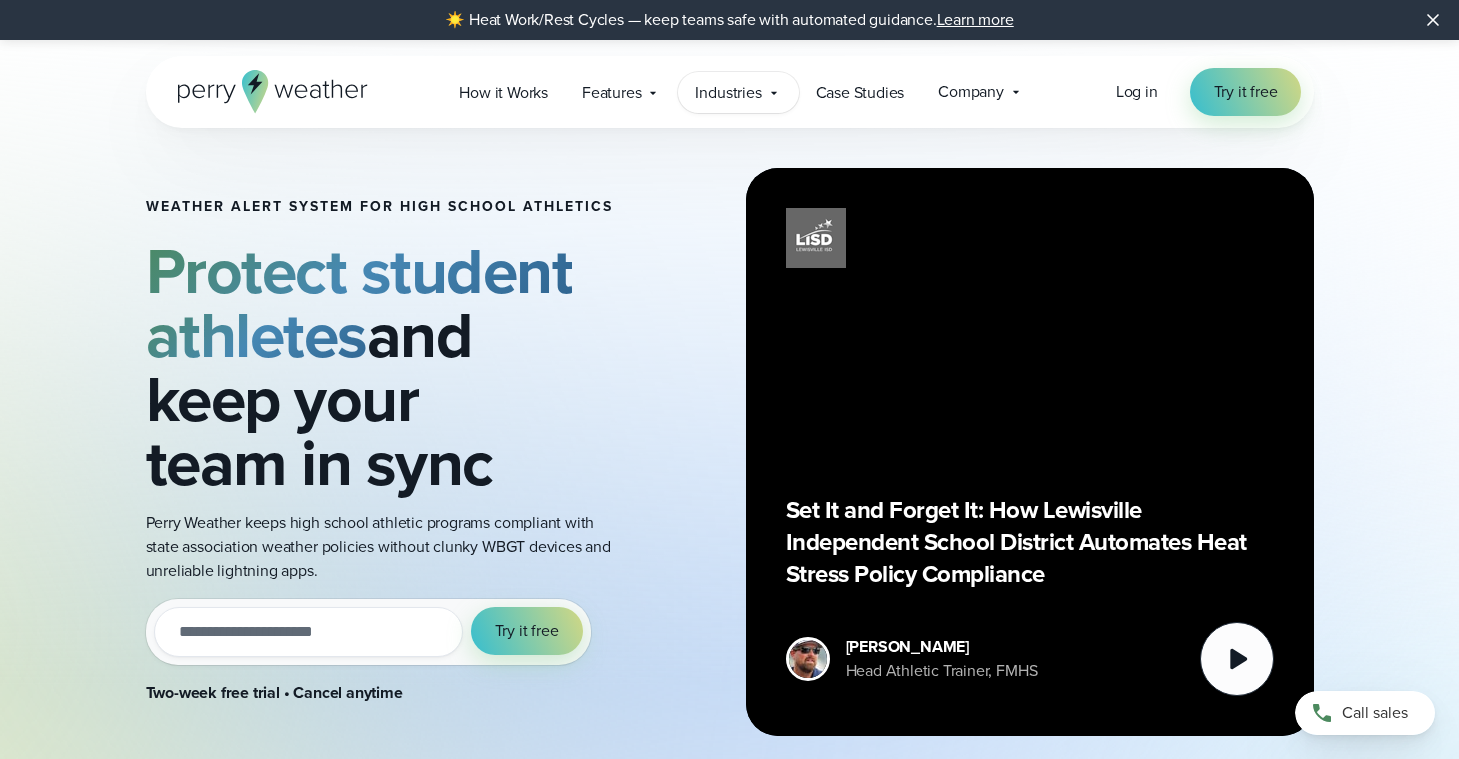 click on "Industries" at bounding box center [728, 93] 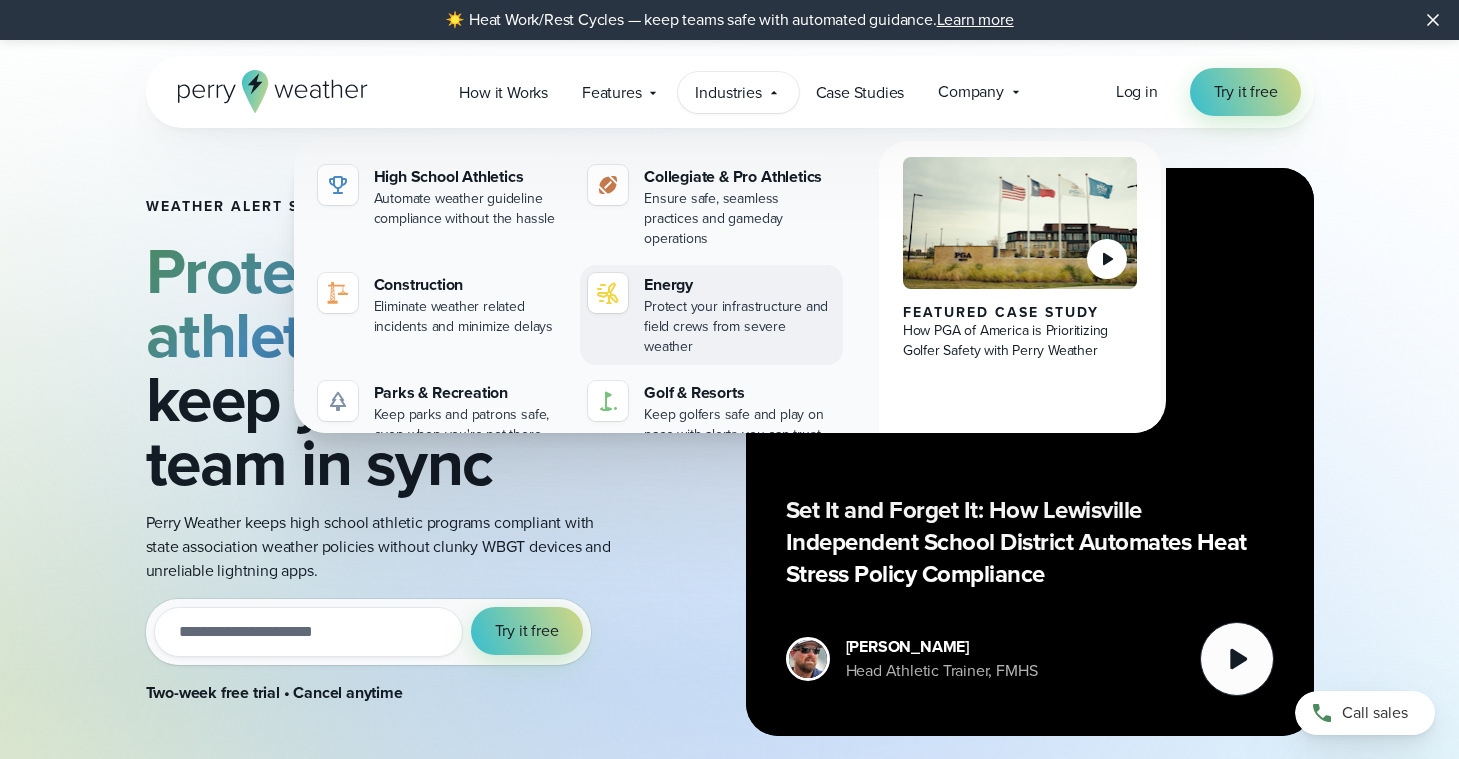 click on "Protect your infrastructure and field crews from severe weather" at bounding box center (739, 327) 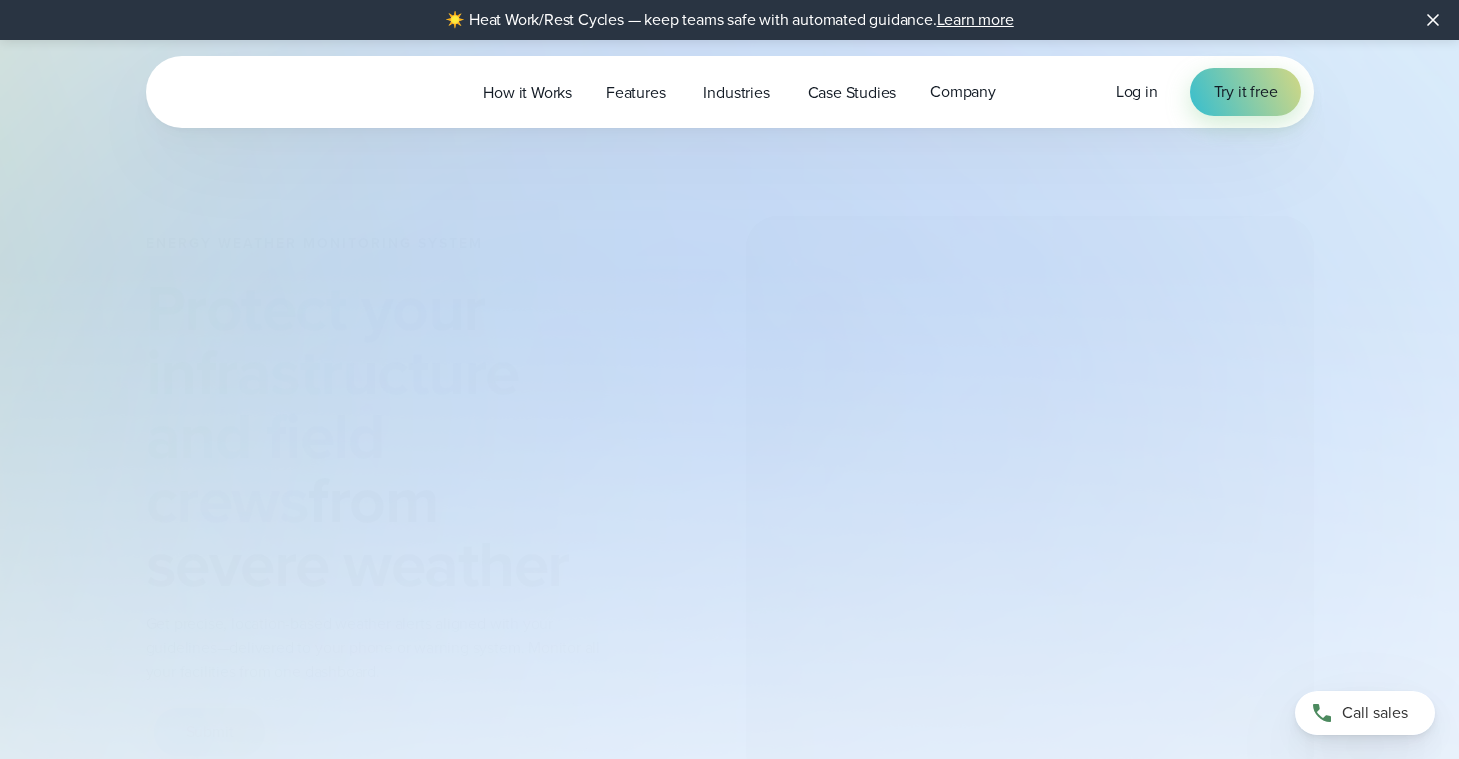 scroll, scrollTop: 0, scrollLeft: 0, axis: both 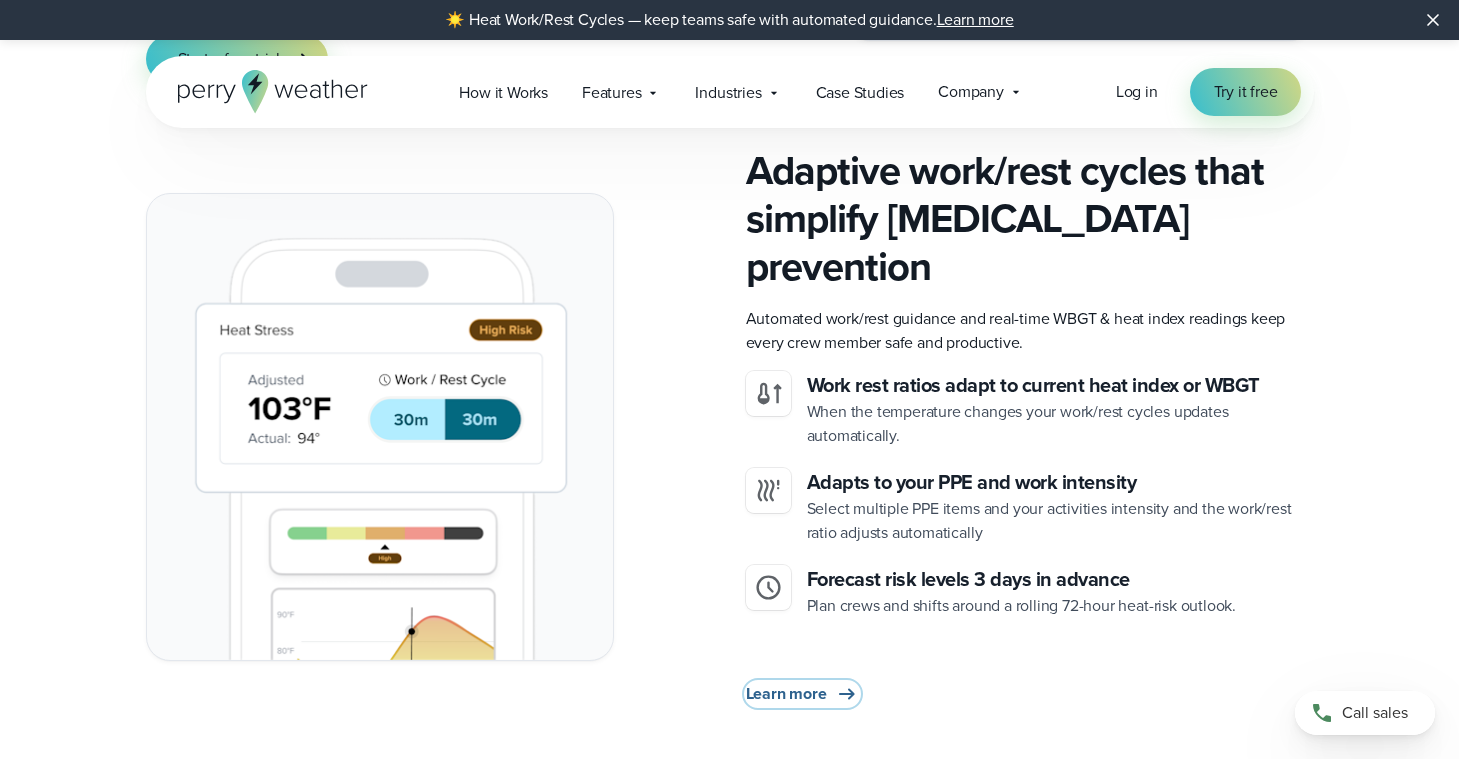 click on "Learn more" at bounding box center [786, 694] 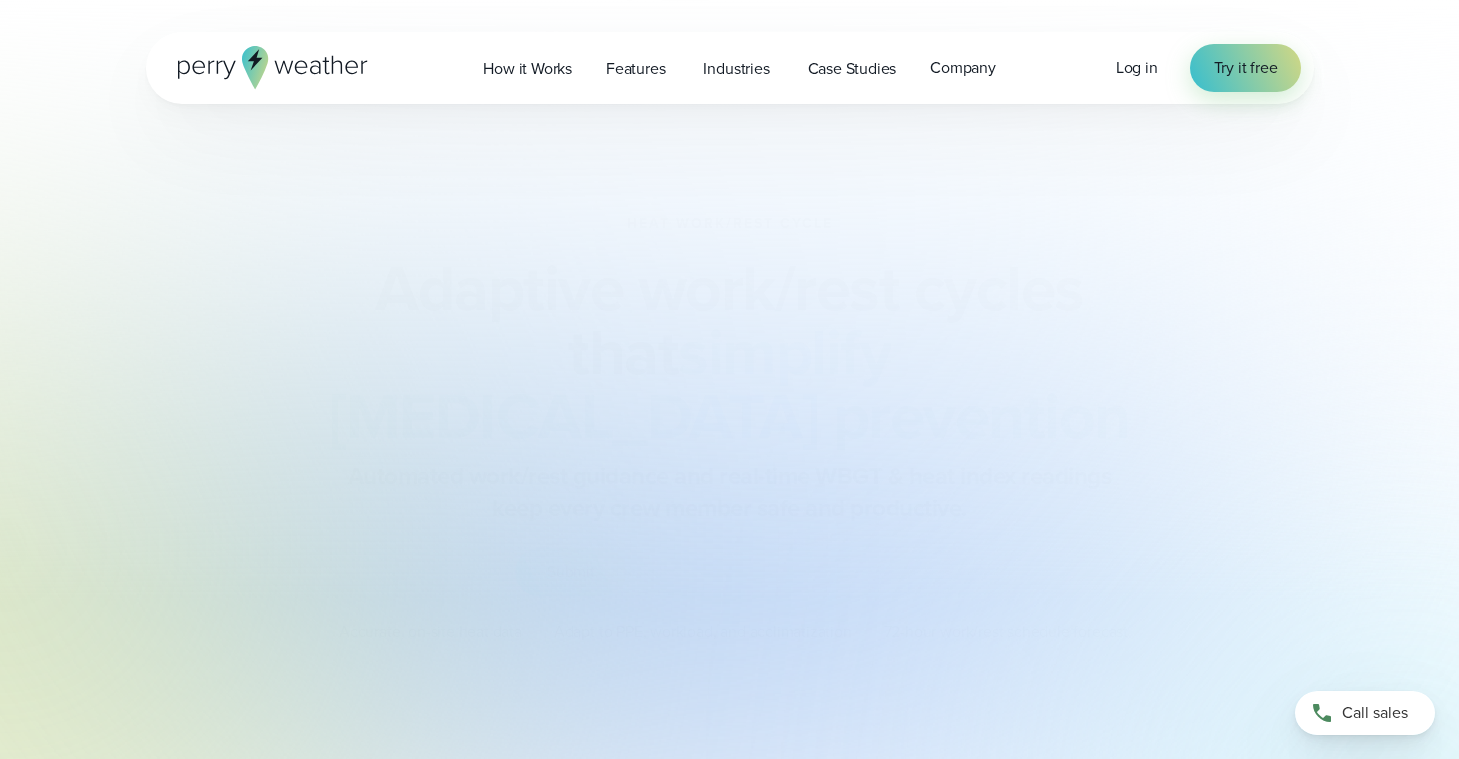 scroll, scrollTop: 0, scrollLeft: 0, axis: both 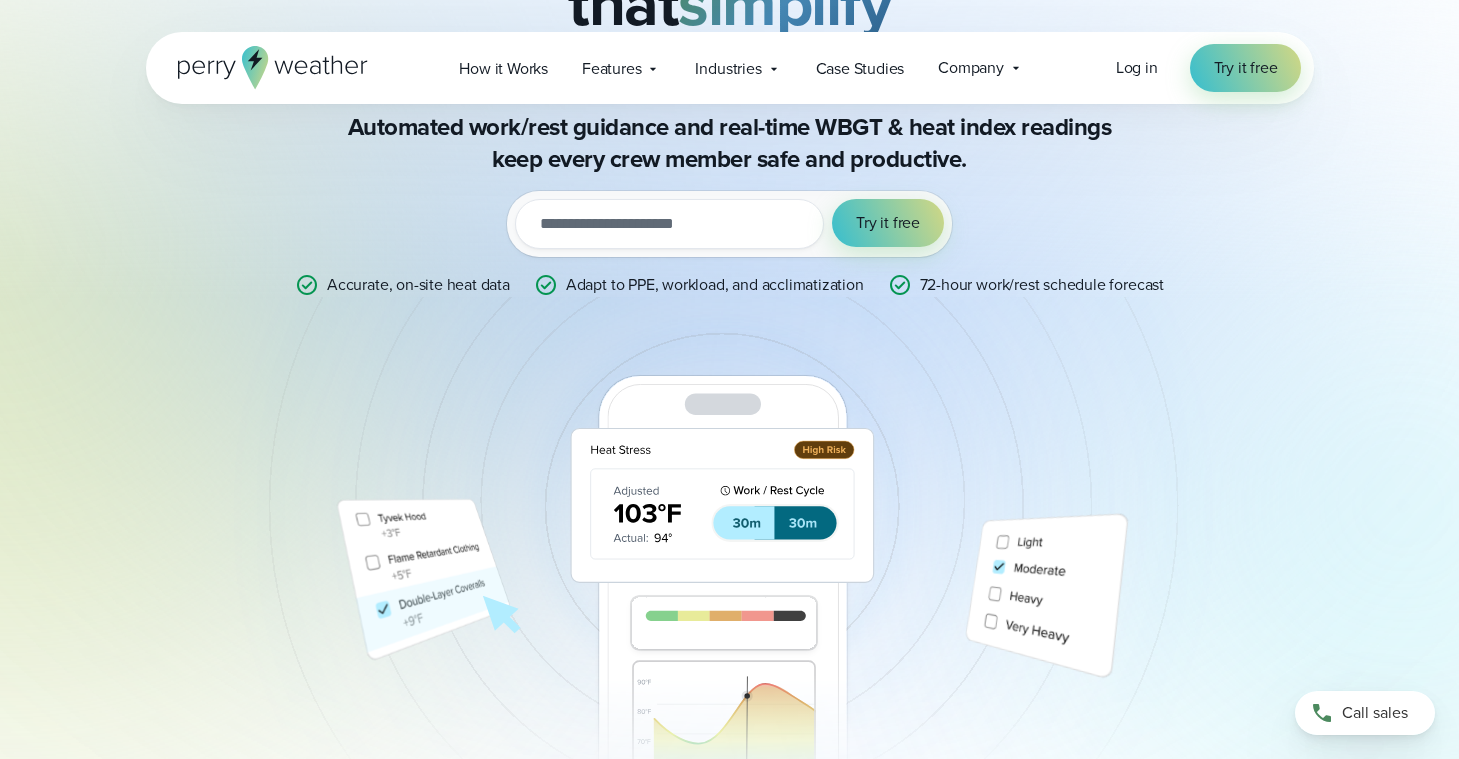 click on "HEAT WORK/REST CYCLE
Adaptive work/rest cycles that  simplify heat illness prevention
Automated work/rest guidance and real-time WBGT & heat index readings keep every crew member safe and productive.
Try it out with a free two-week trial. Start today. utm_campaign utm_content utm_medium utm_source utm_term
Try it free
Accurate, on-site heat data
Adapt to PPE, workload, and acclimatization" at bounding box center [729, 481] 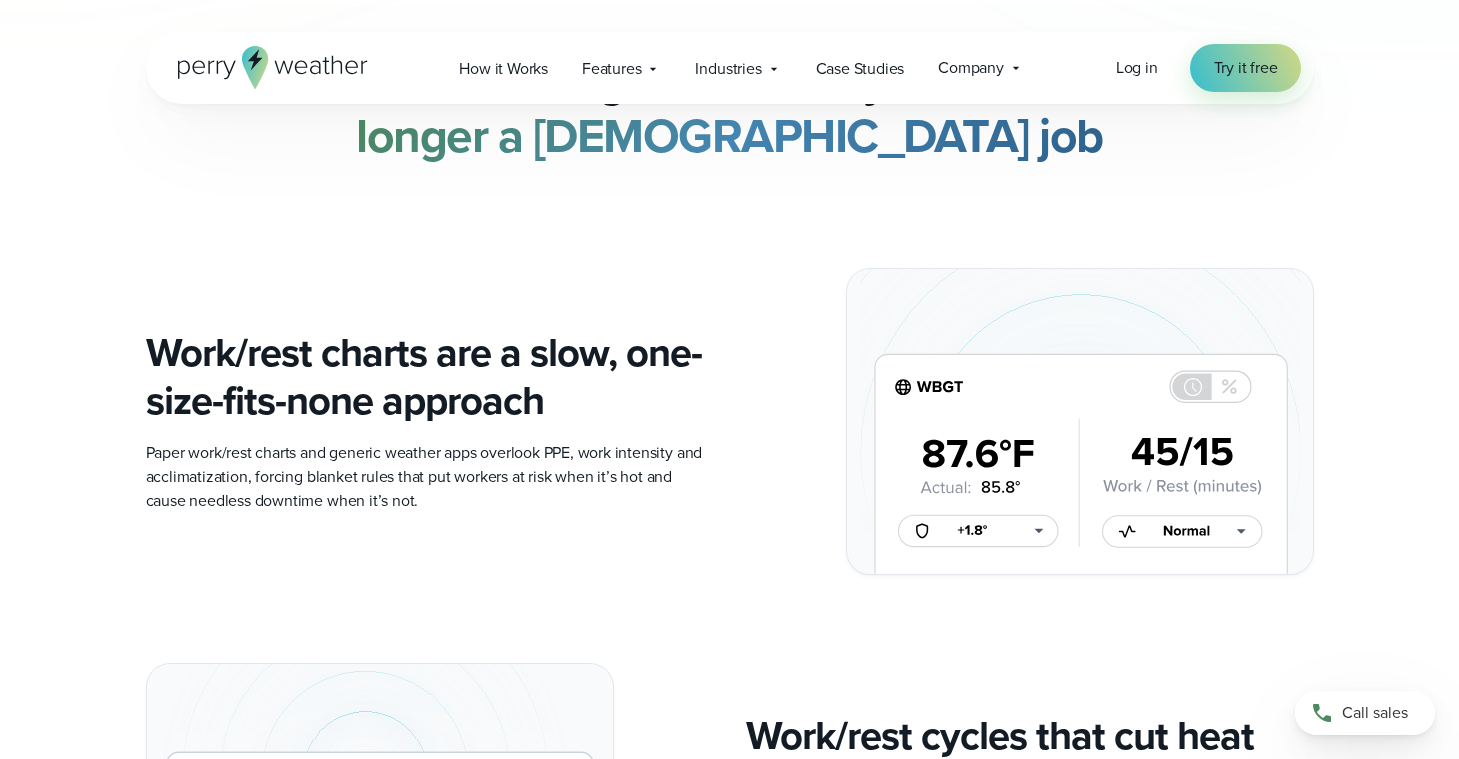 scroll, scrollTop: 0, scrollLeft: 0, axis: both 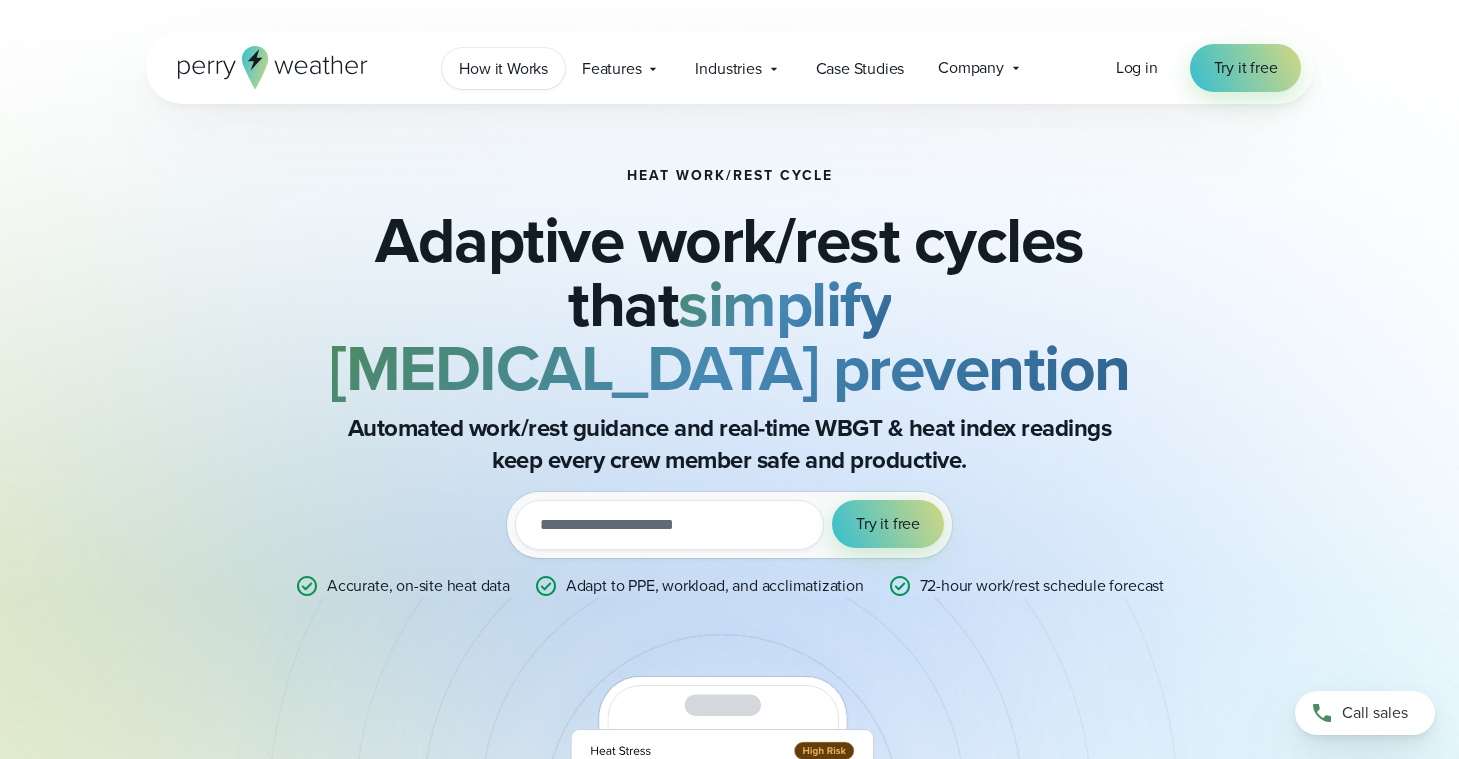 click on "How it Works" at bounding box center [503, 69] 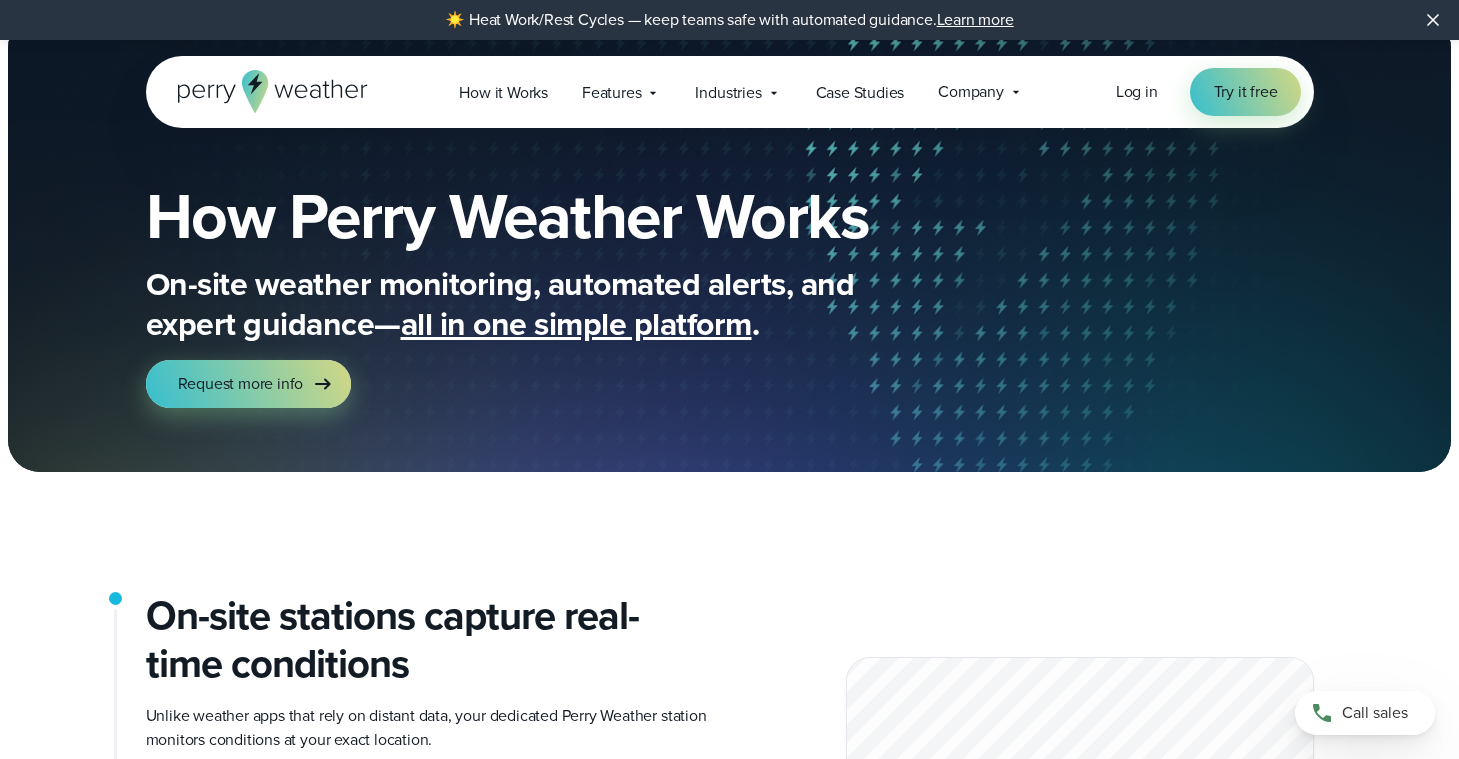 scroll, scrollTop: 0, scrollLeft: 0, axis: both 